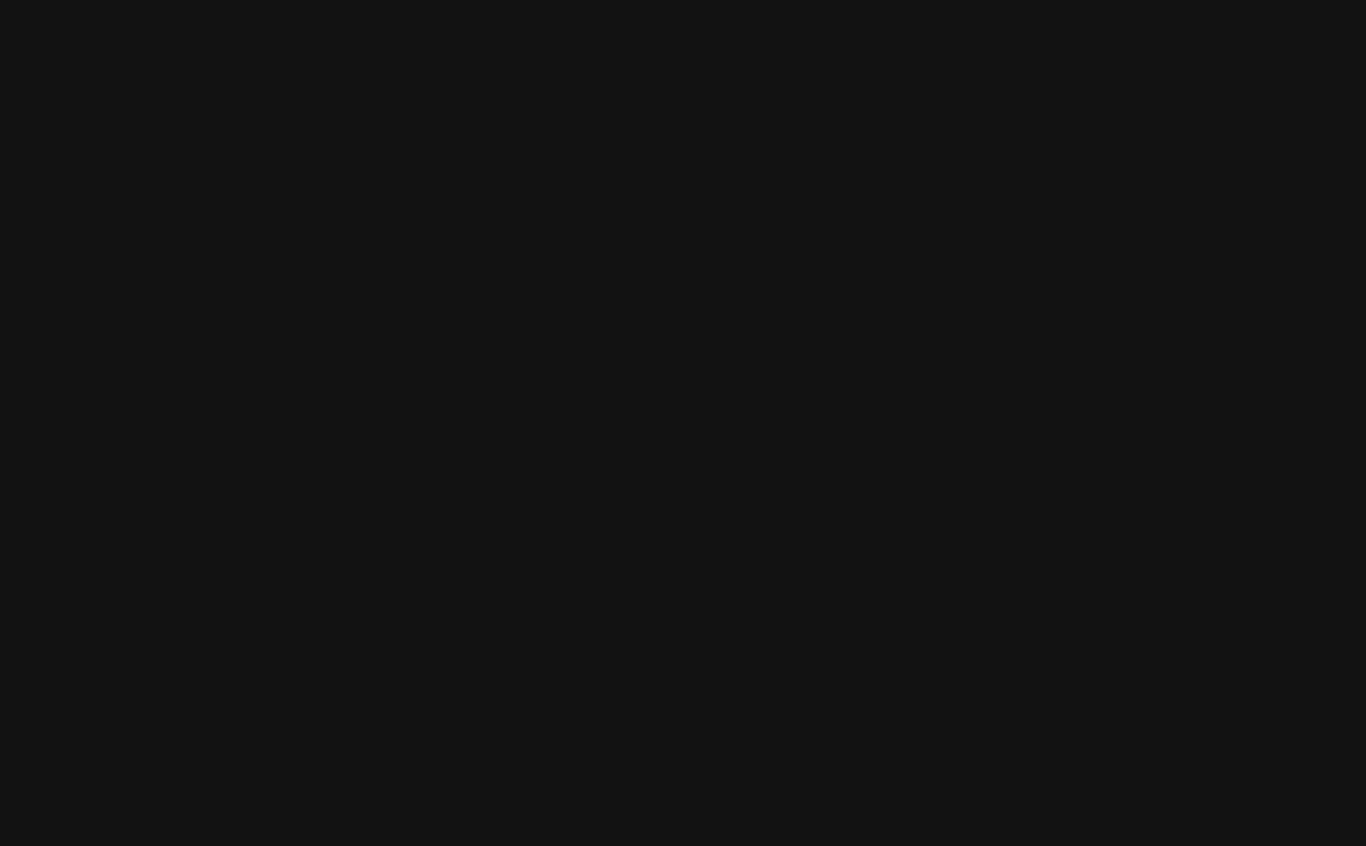 scroll, scrollTop: 0, scrollLeft: 0, axis: both 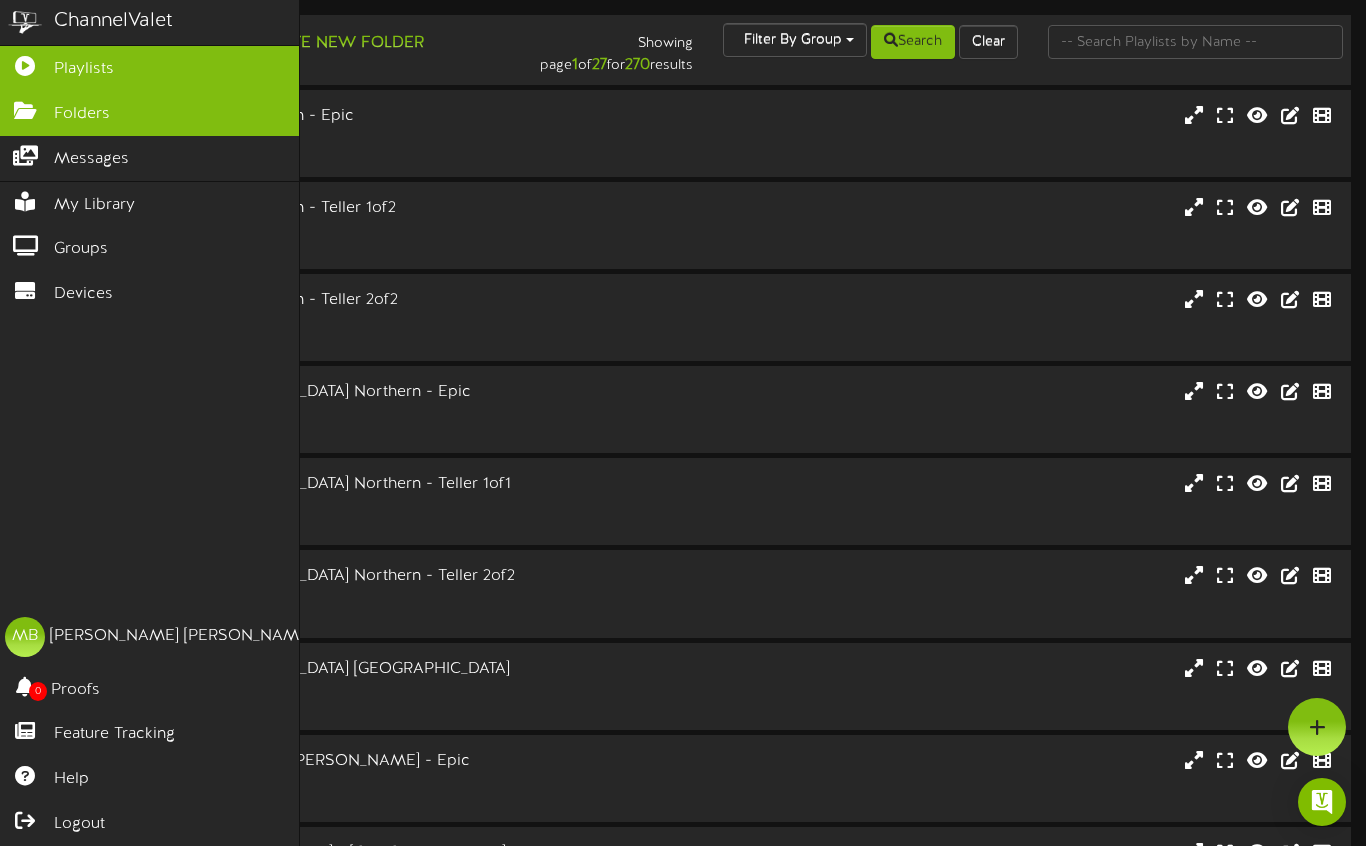 click on "Folders" at bounding box center [82, 114] 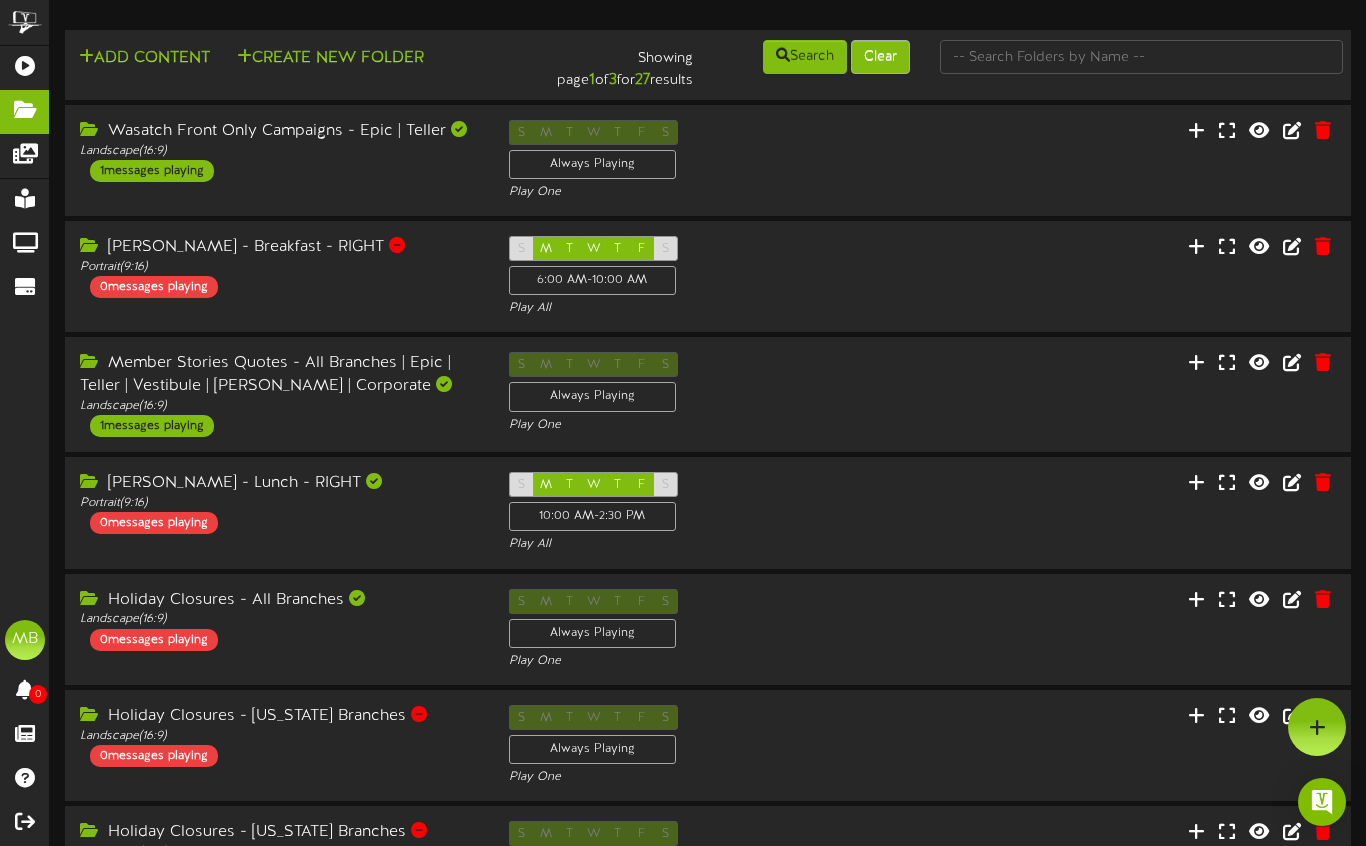 scroll, scrollTop: 0, scrollLeft: 0, axis: both 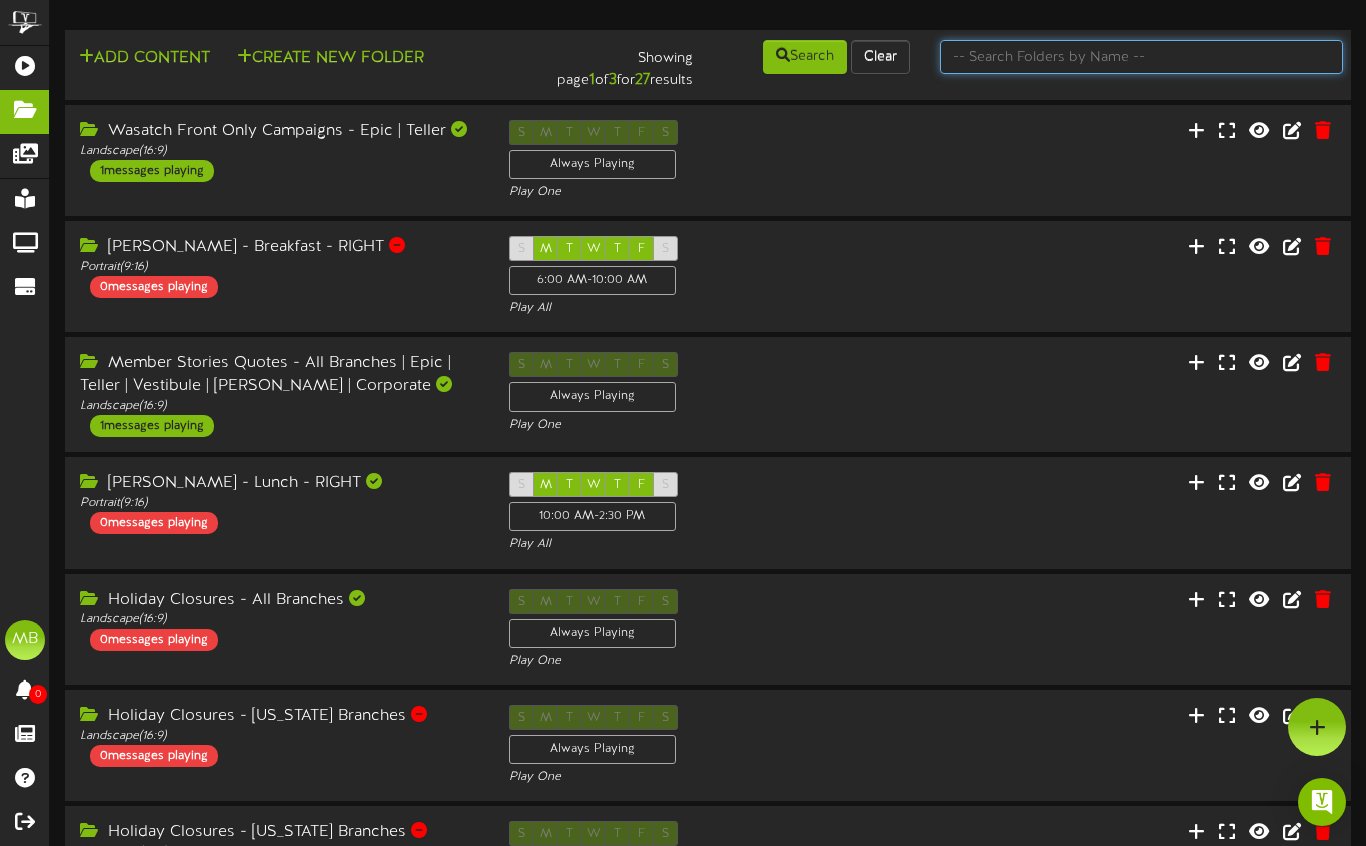 click at bounding box center [1141, 57] 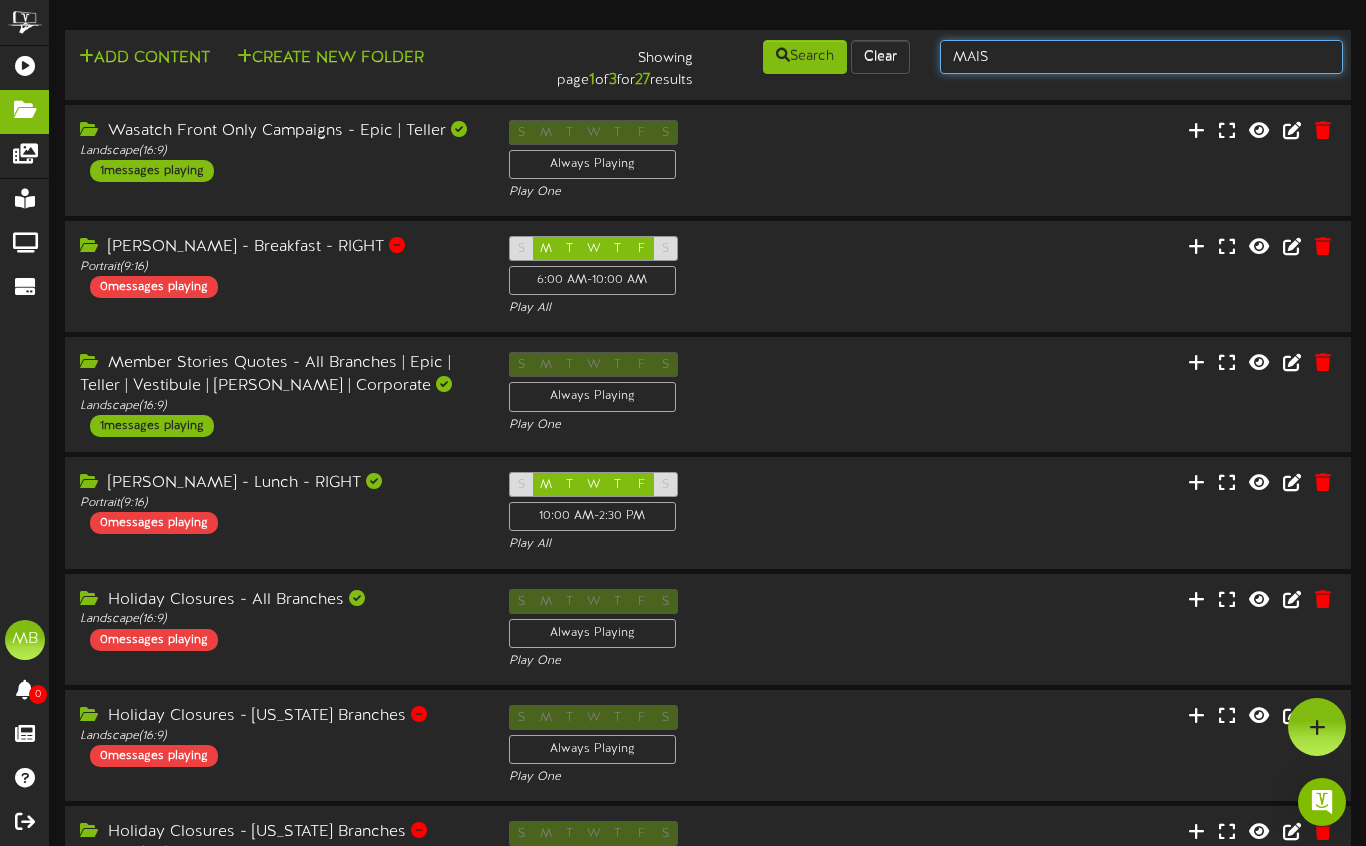 type on "MAIS" 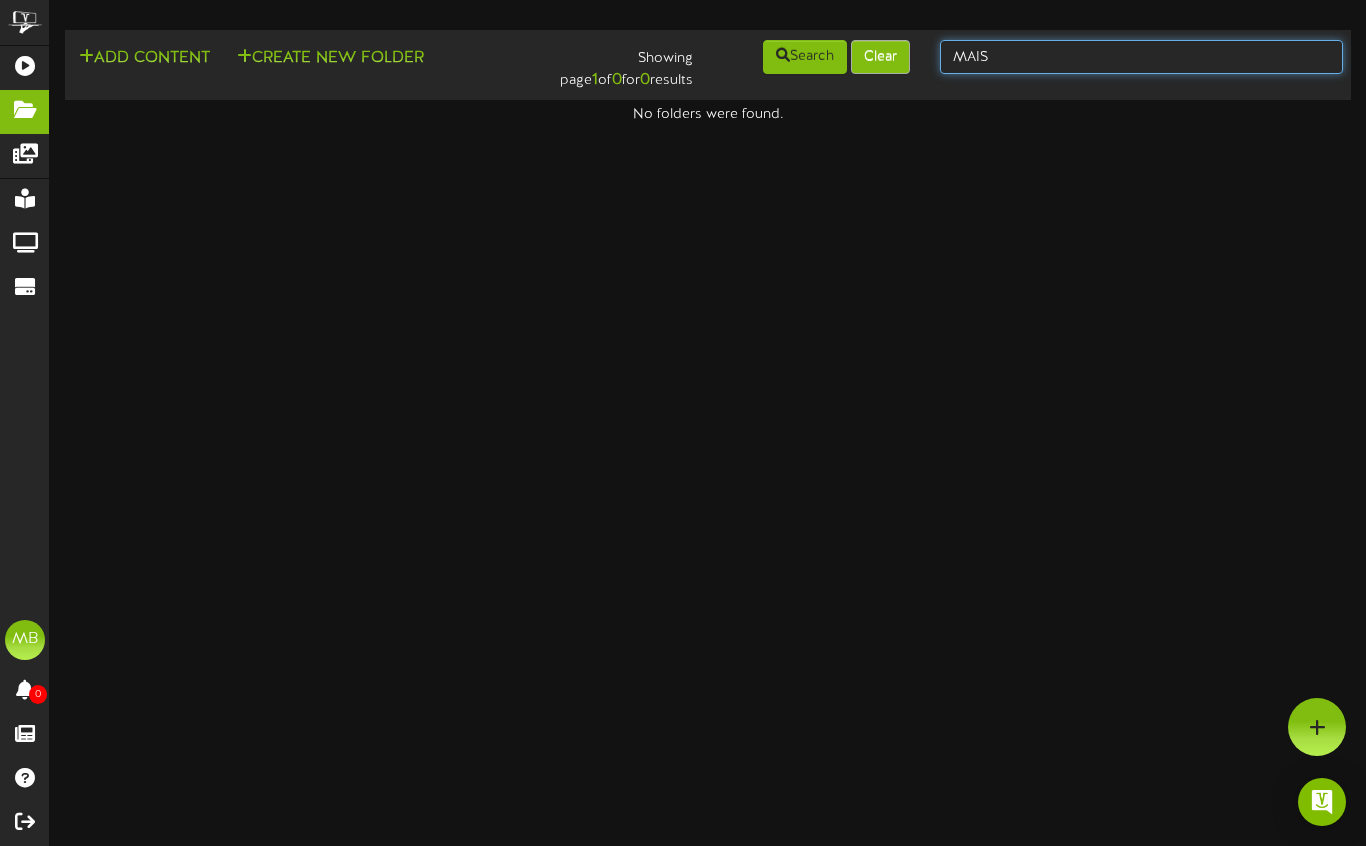 drag, startPoint x: 994, startPoint y: 62, endPoint x: 905, endPoint y: 43, distance: 91.00549 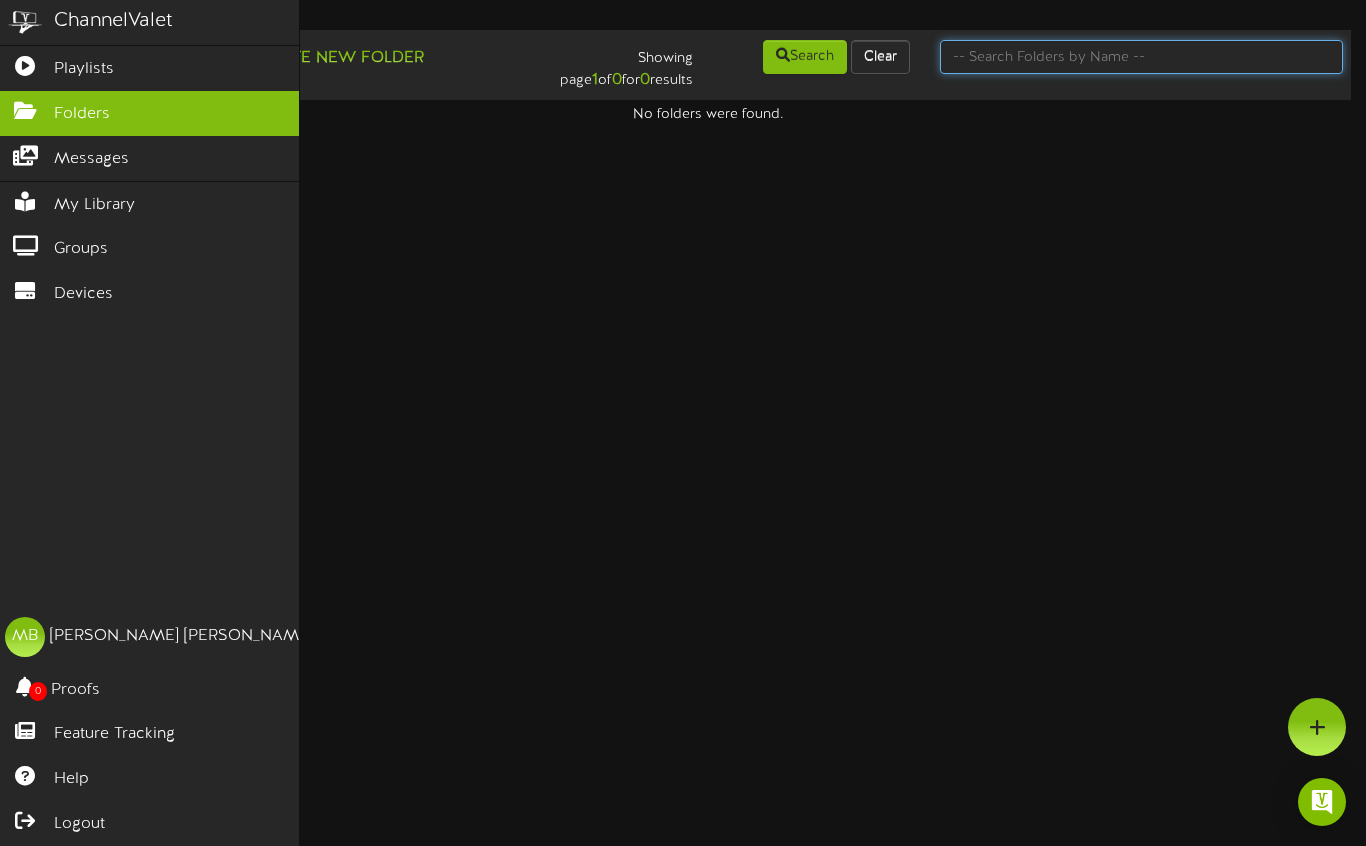 type 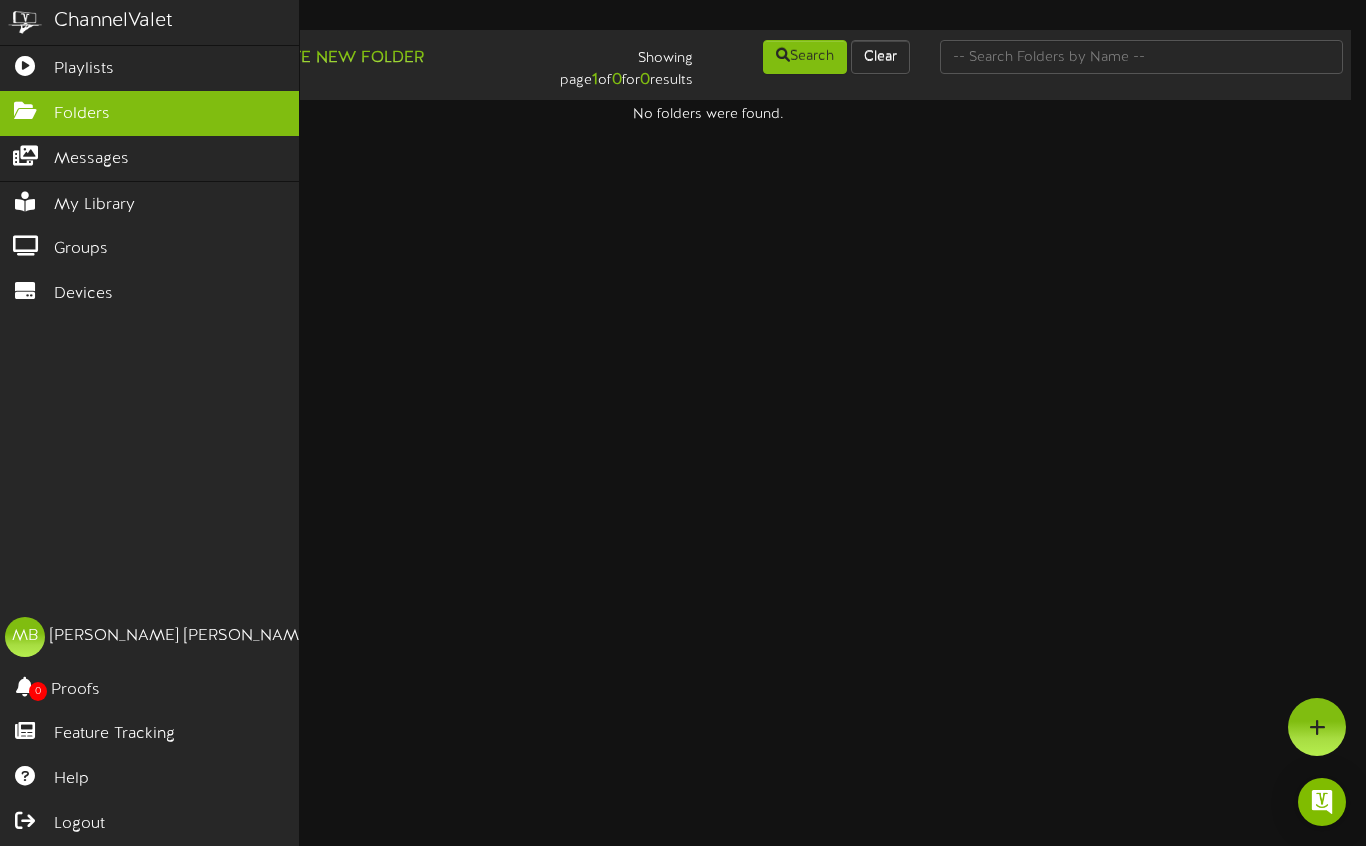 click at bounding box center [25, 108] 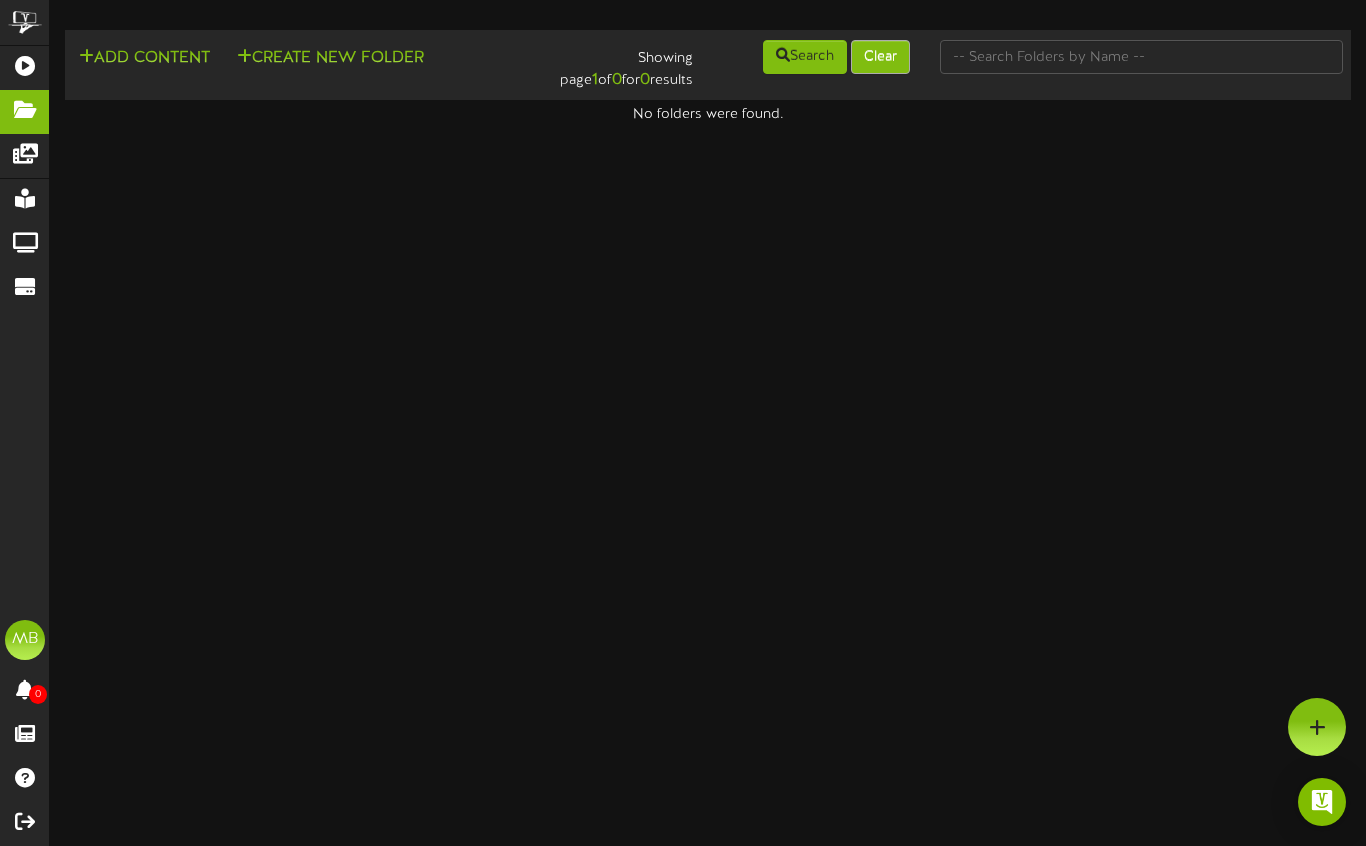 click on "Clear" at bounding box center [880, 57] 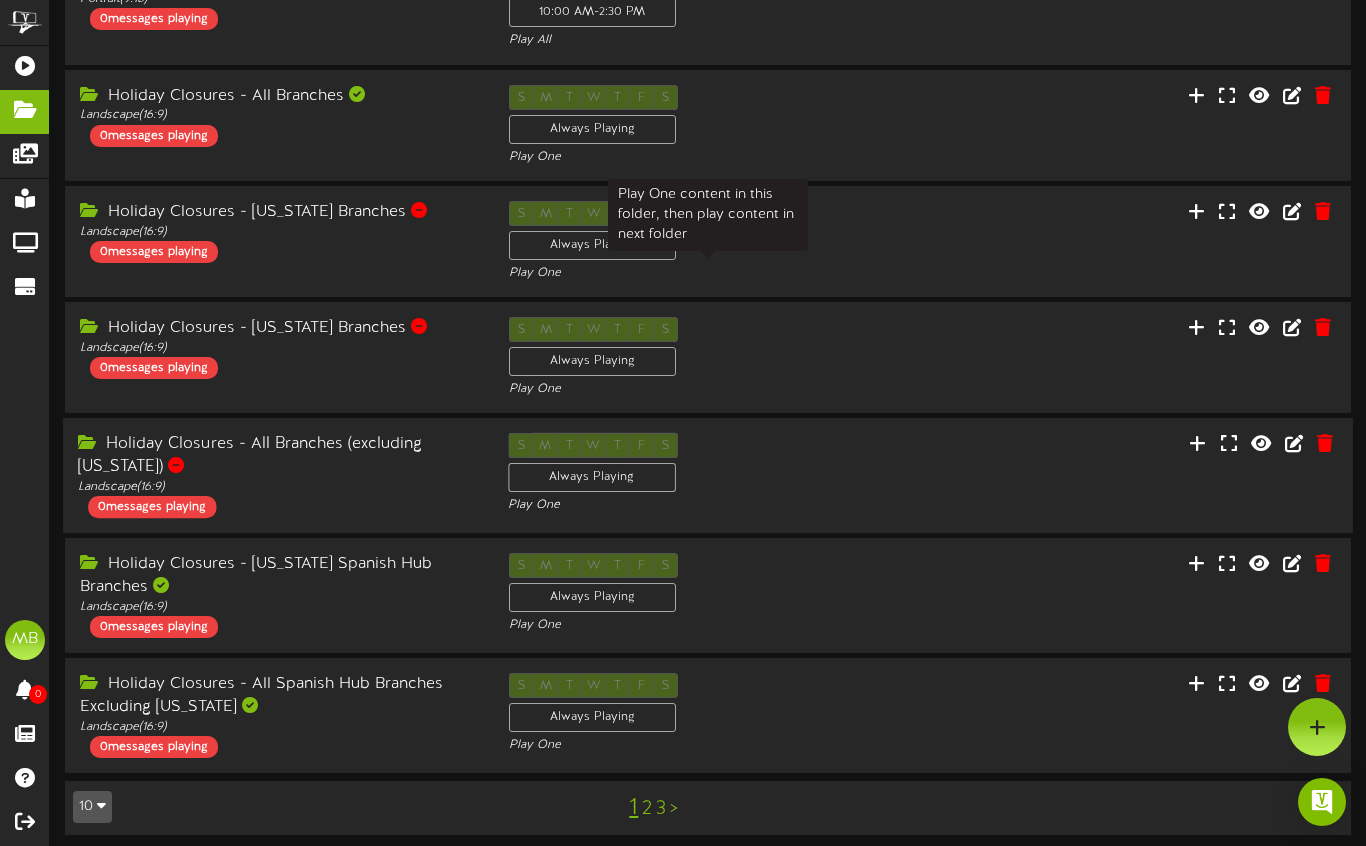 scroll, scrollTop: 503, scrollLeft: 0, axis: vertical 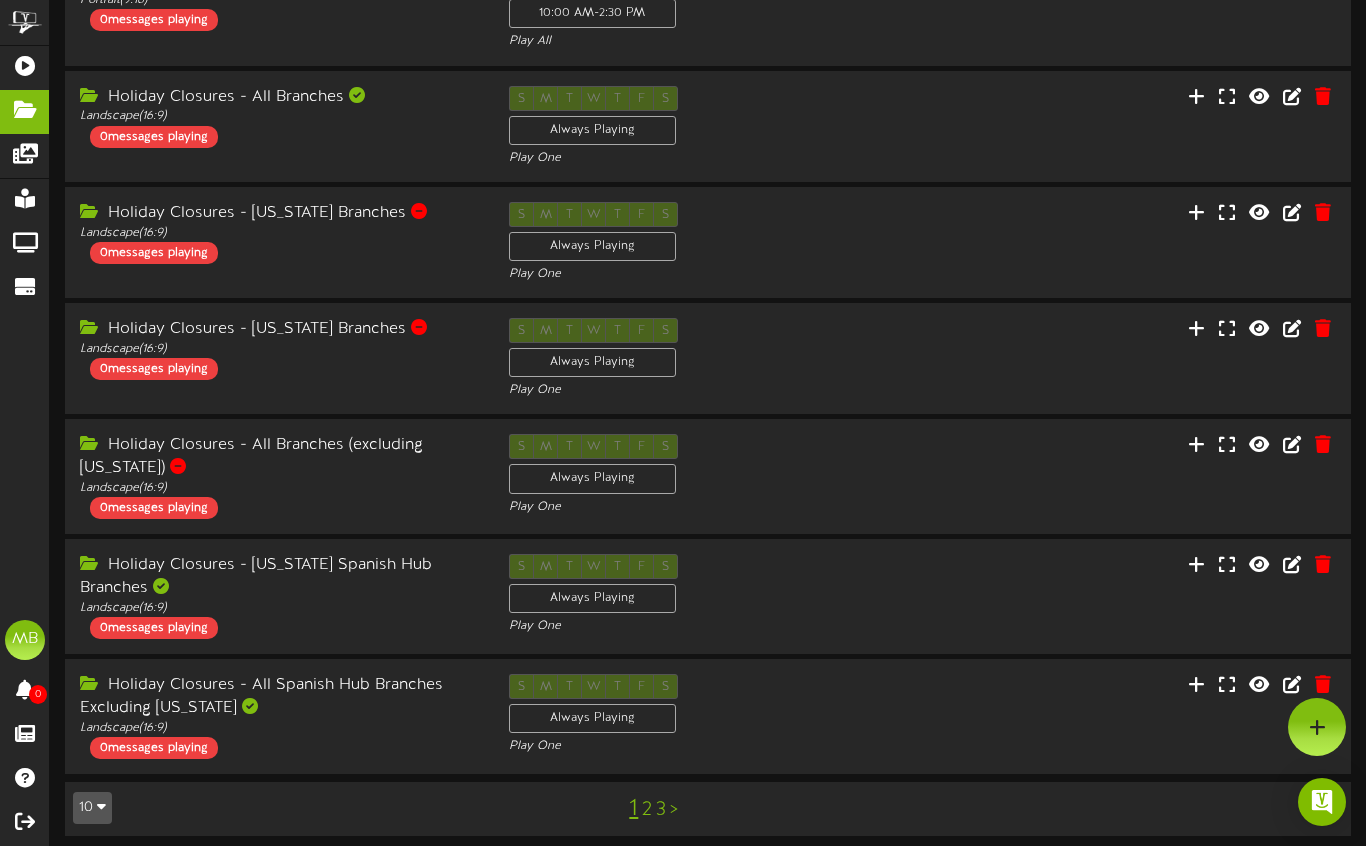 click on "2" at bounding box center [647, 810] 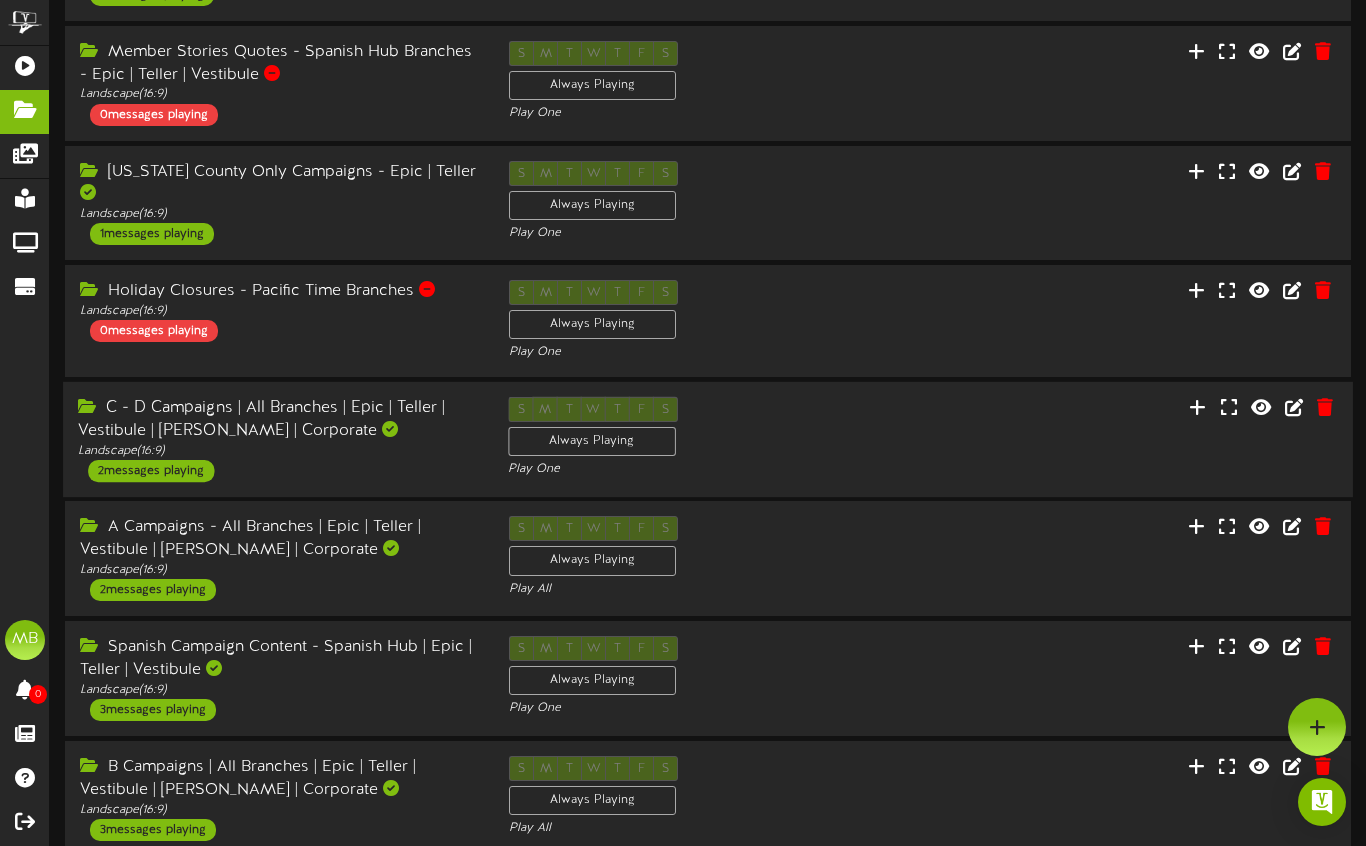 scroll, scrollTop: 199, scrollLeft: 0, axis: vertical 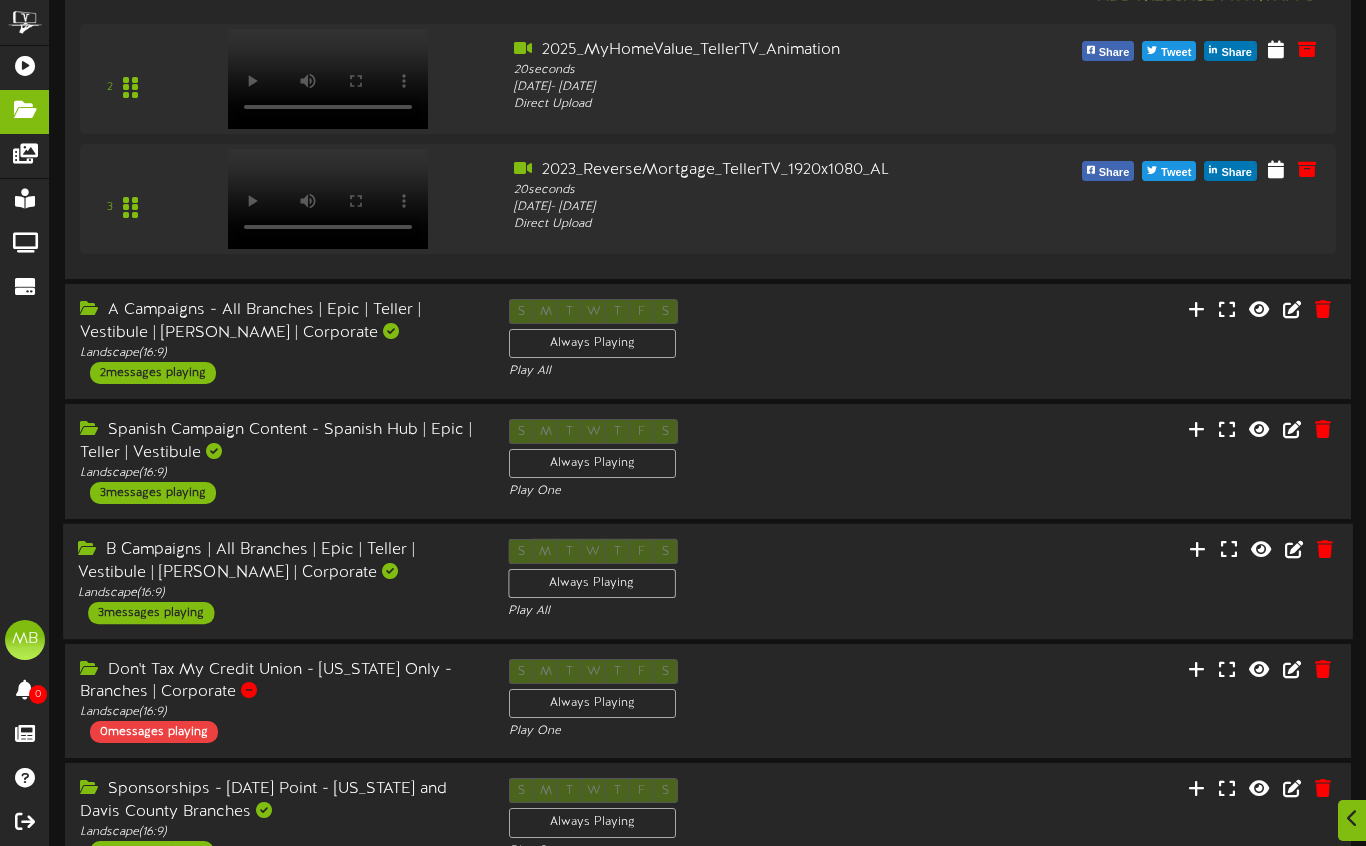 click on "B Campaigns | All Branches | Epic | Teller | Vestibule | [PERSON_NAME] | Corporate" at bounding box center [278, 562] 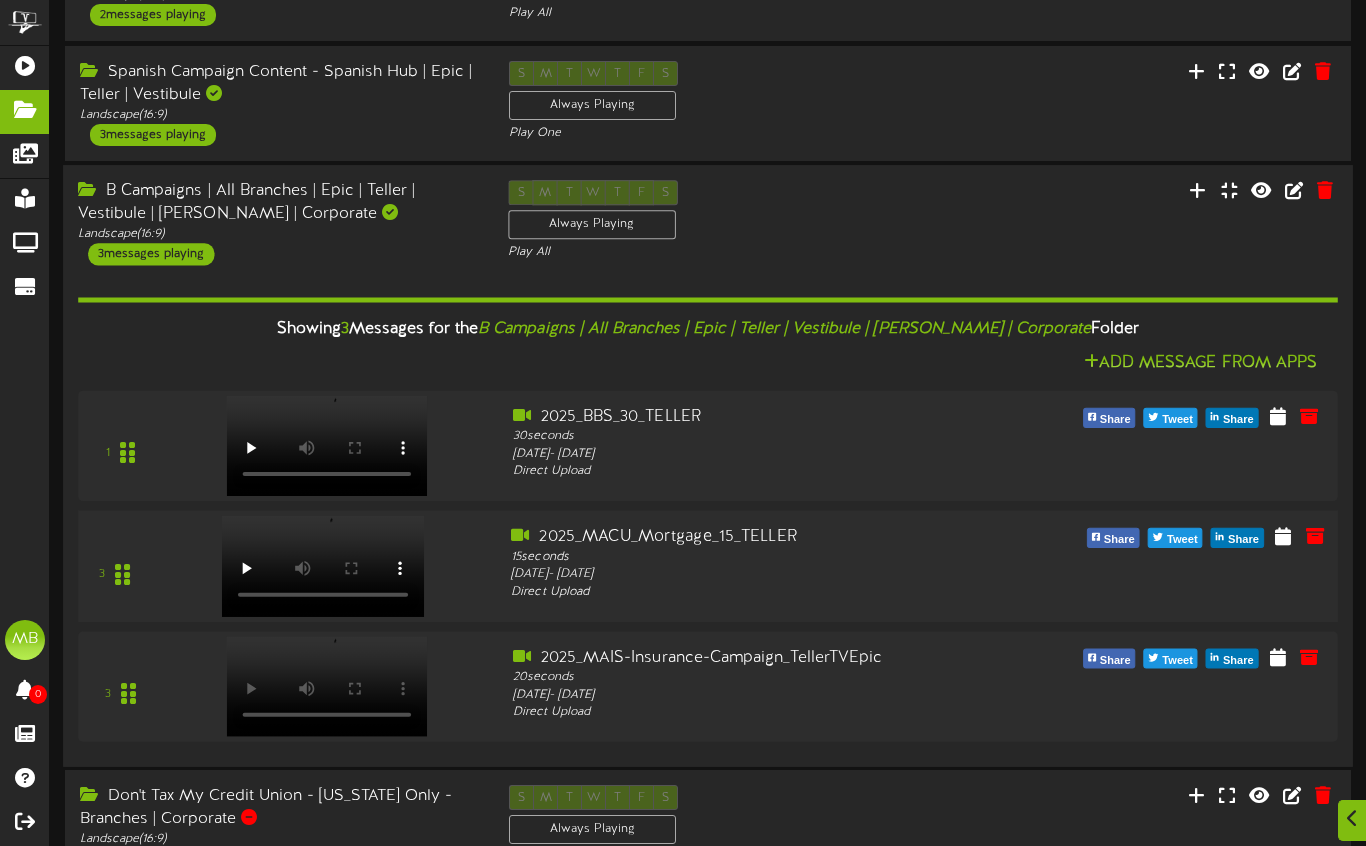scroll, scrollTop: 1141, scrollLeft: 0, axis: vertical 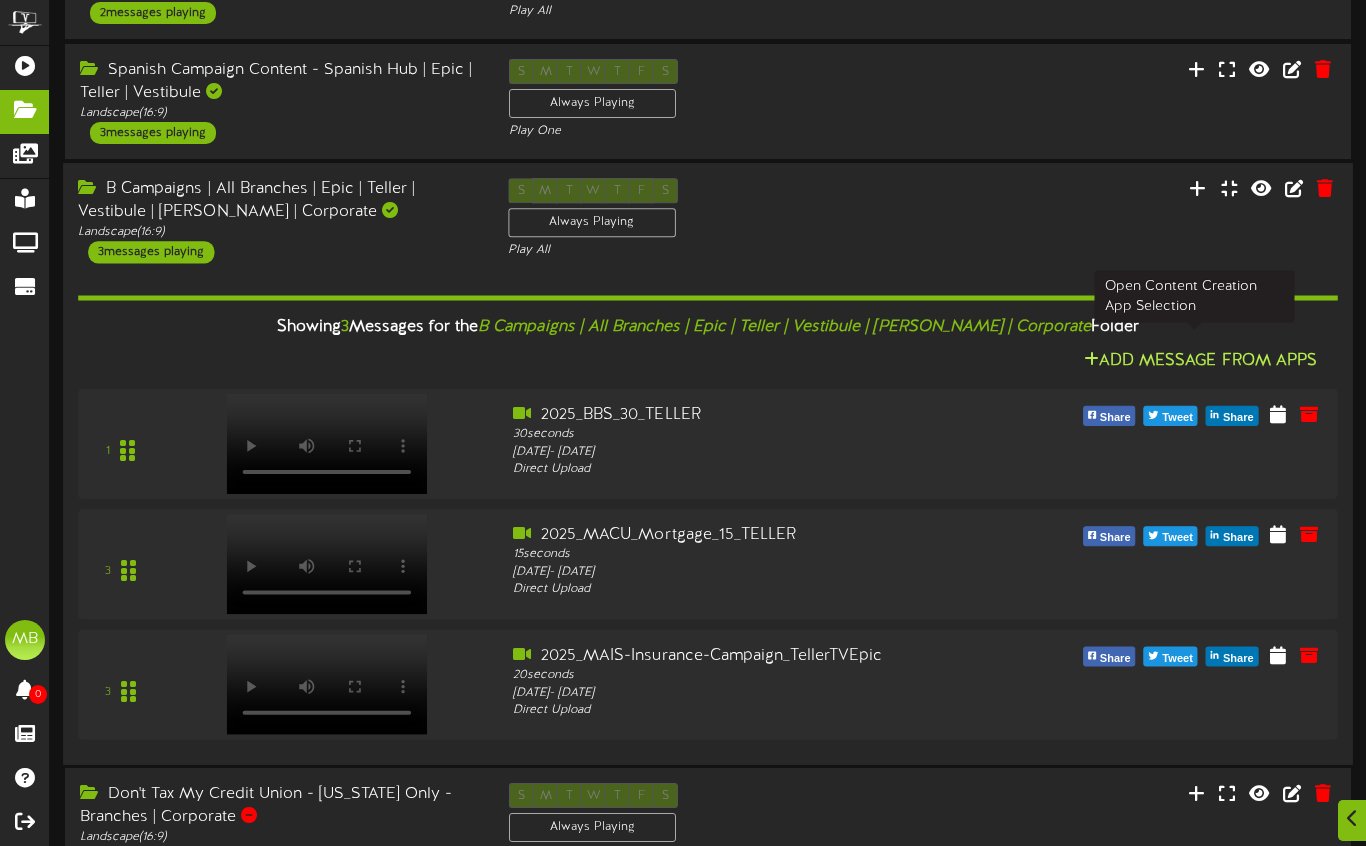click on "Add Message From Apps" at bounding box center [1200, 360] 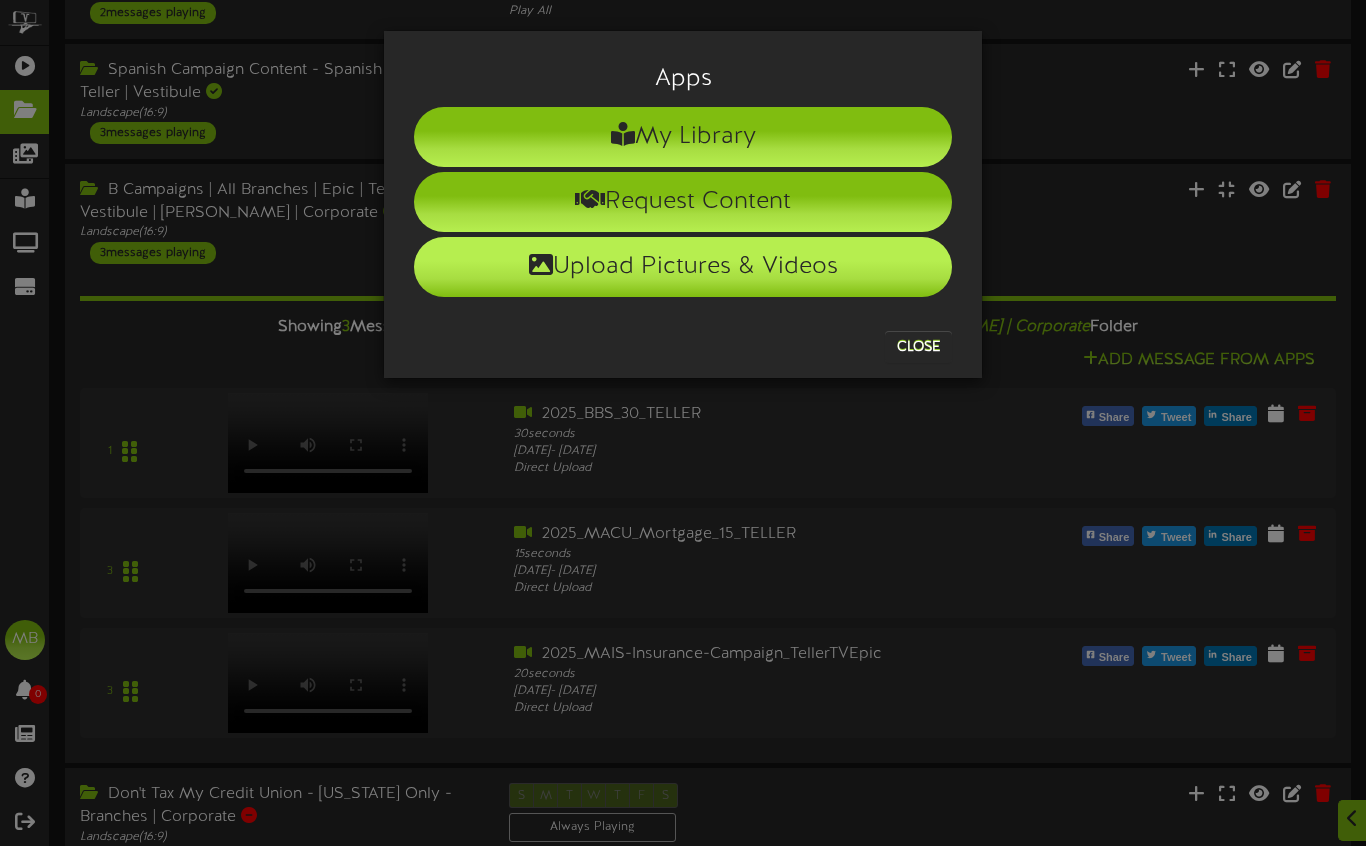 click on "Upload Pictures & Videos" at bounding box center (683, 267) 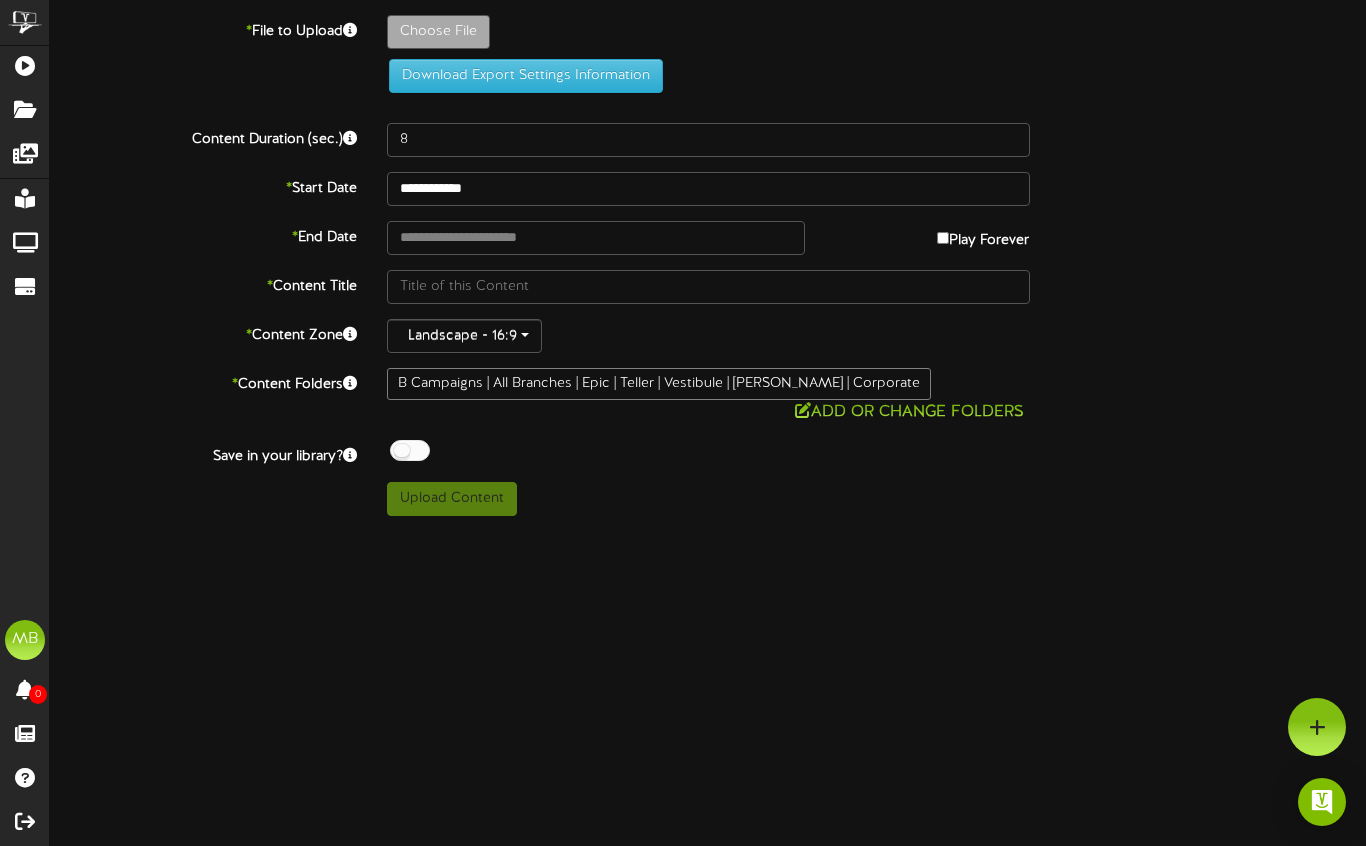 click on "Choose File" at bounding box center (-599, 87) 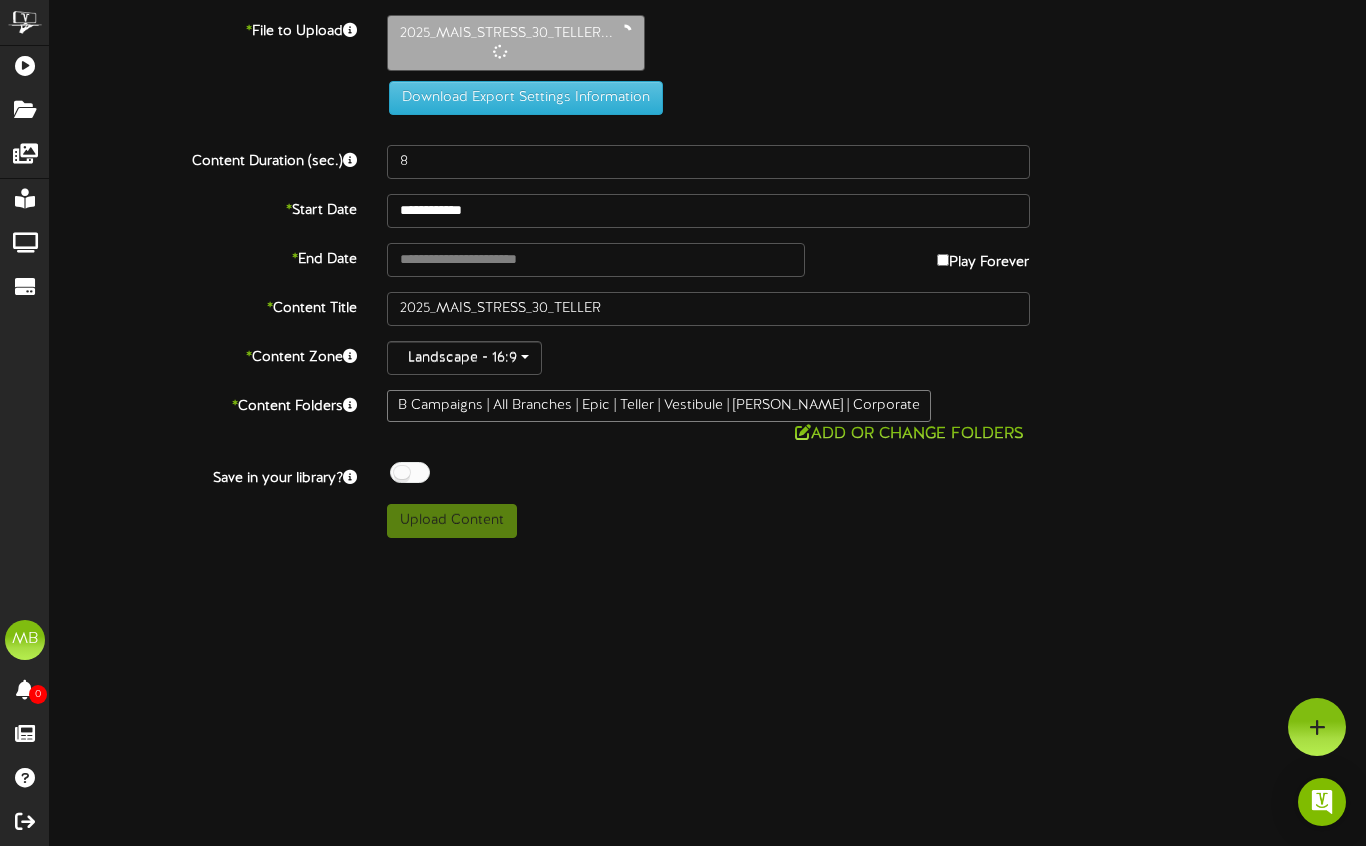 type on "**********" 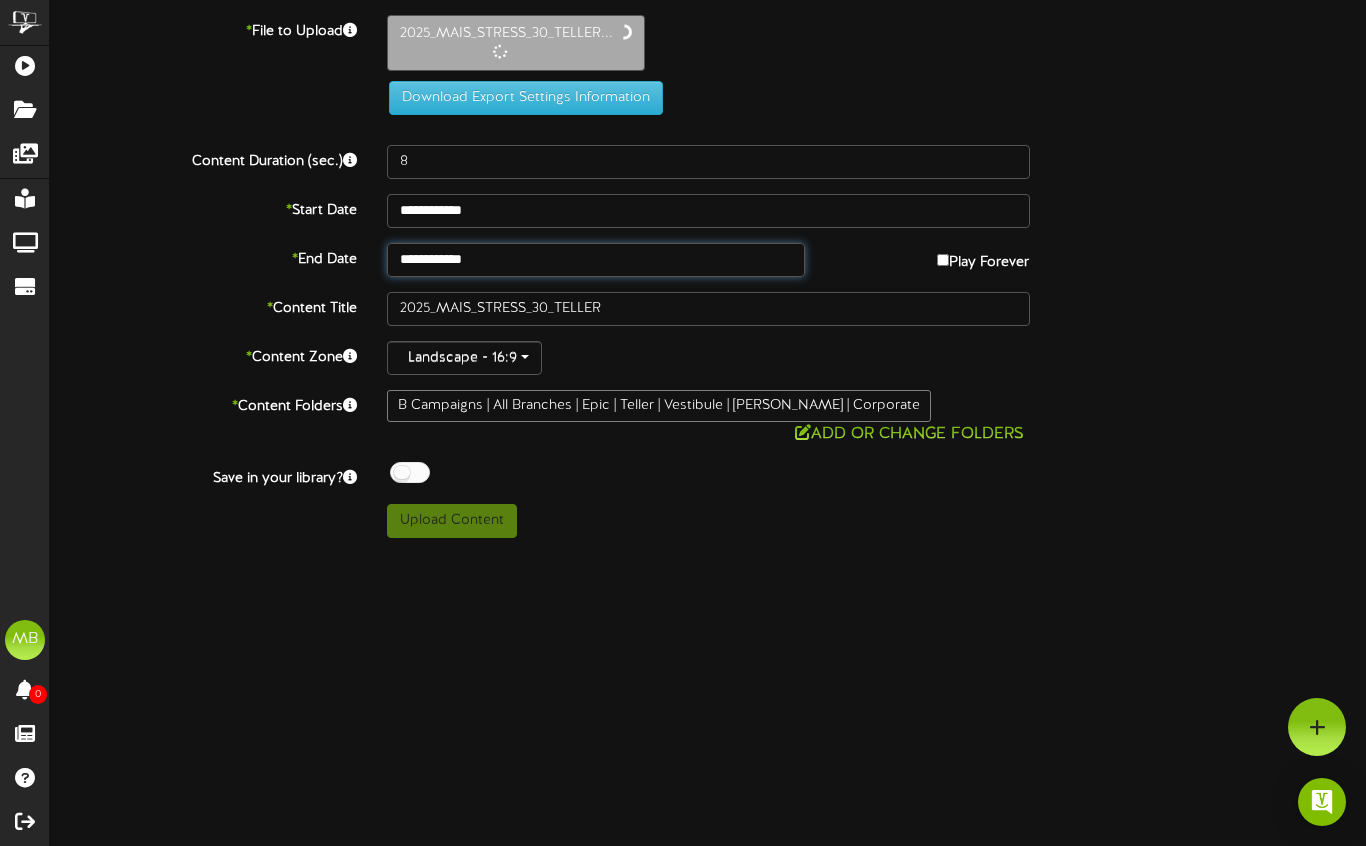 click on "**********" at bounding box center (596, 260) 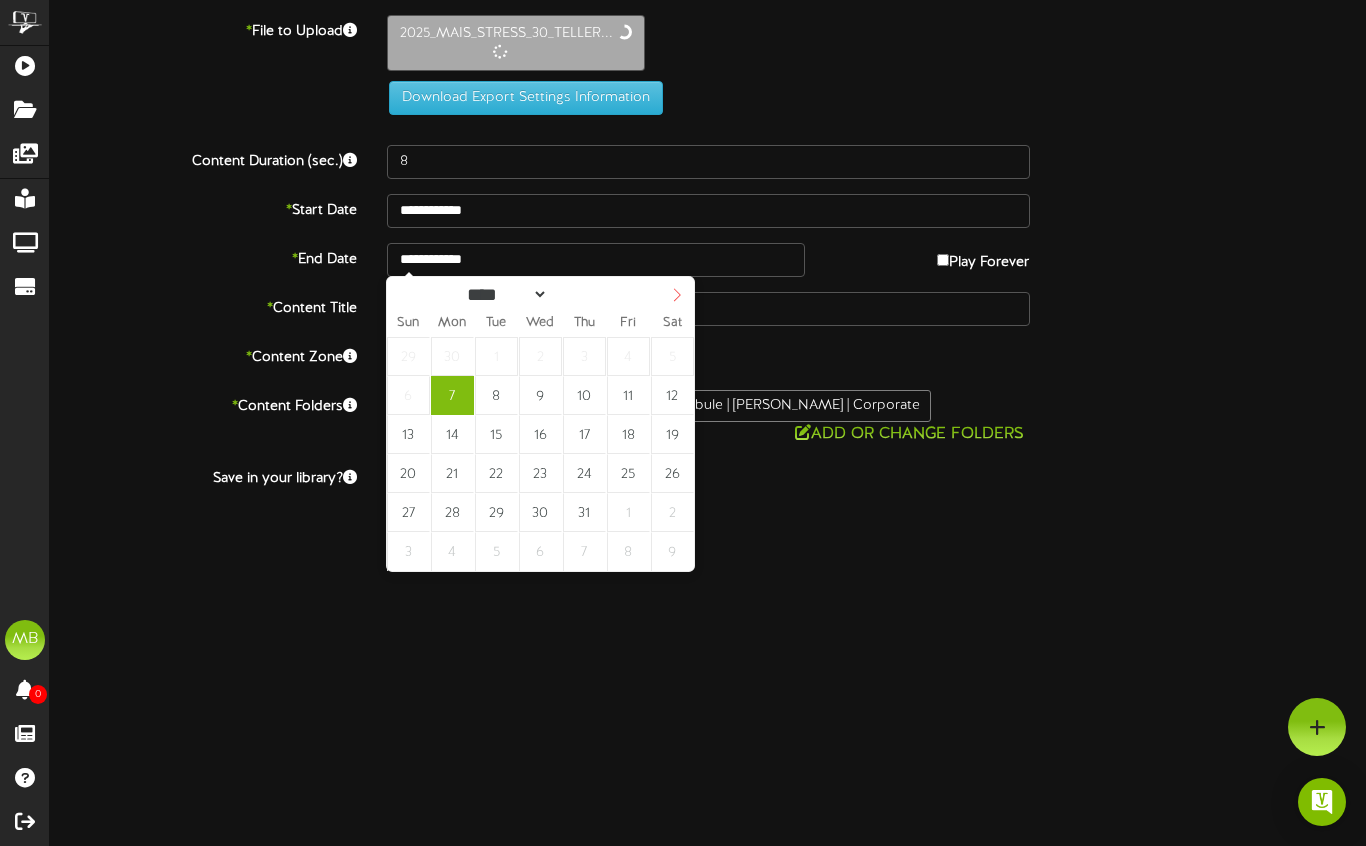 select on "*" 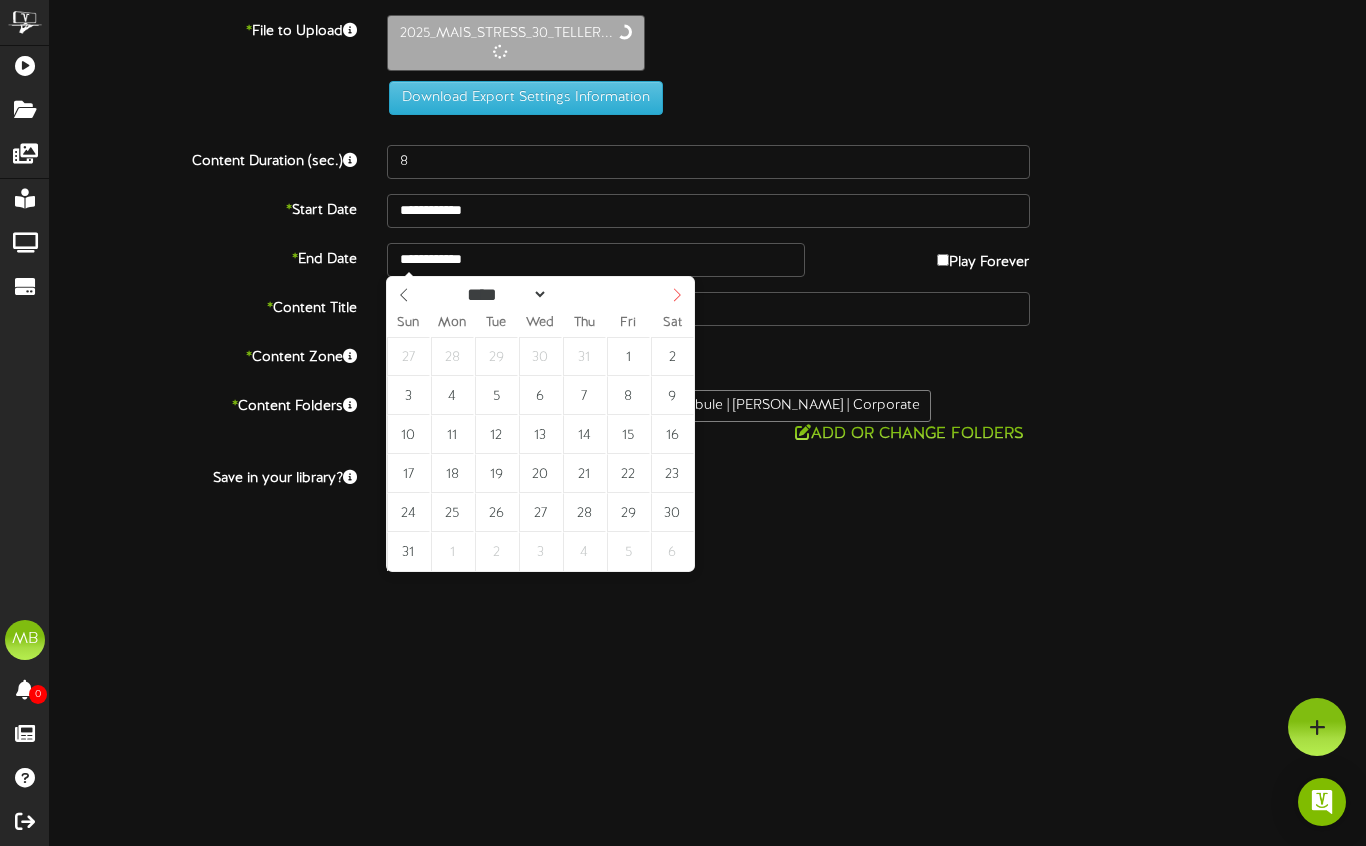 click 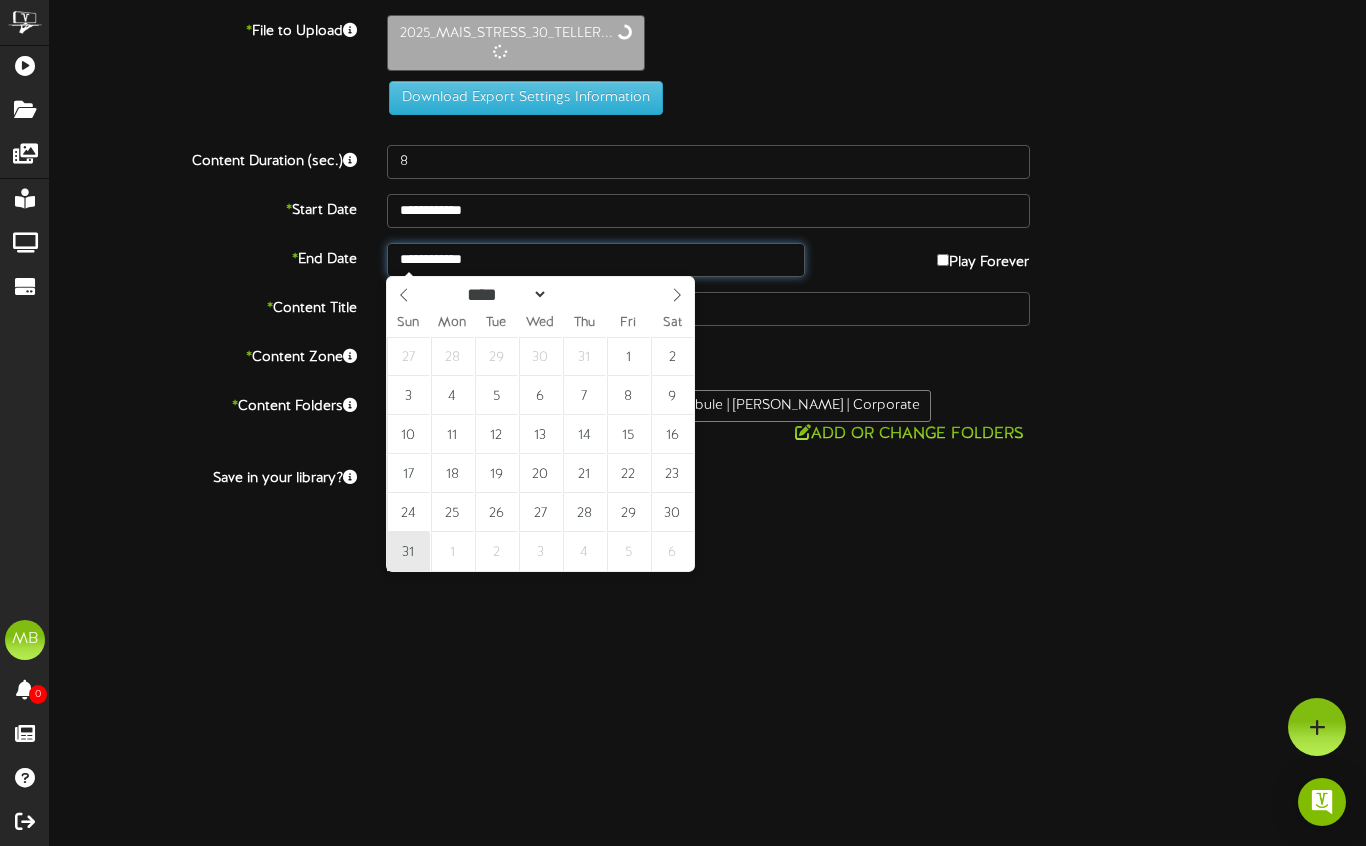 type on "**********" 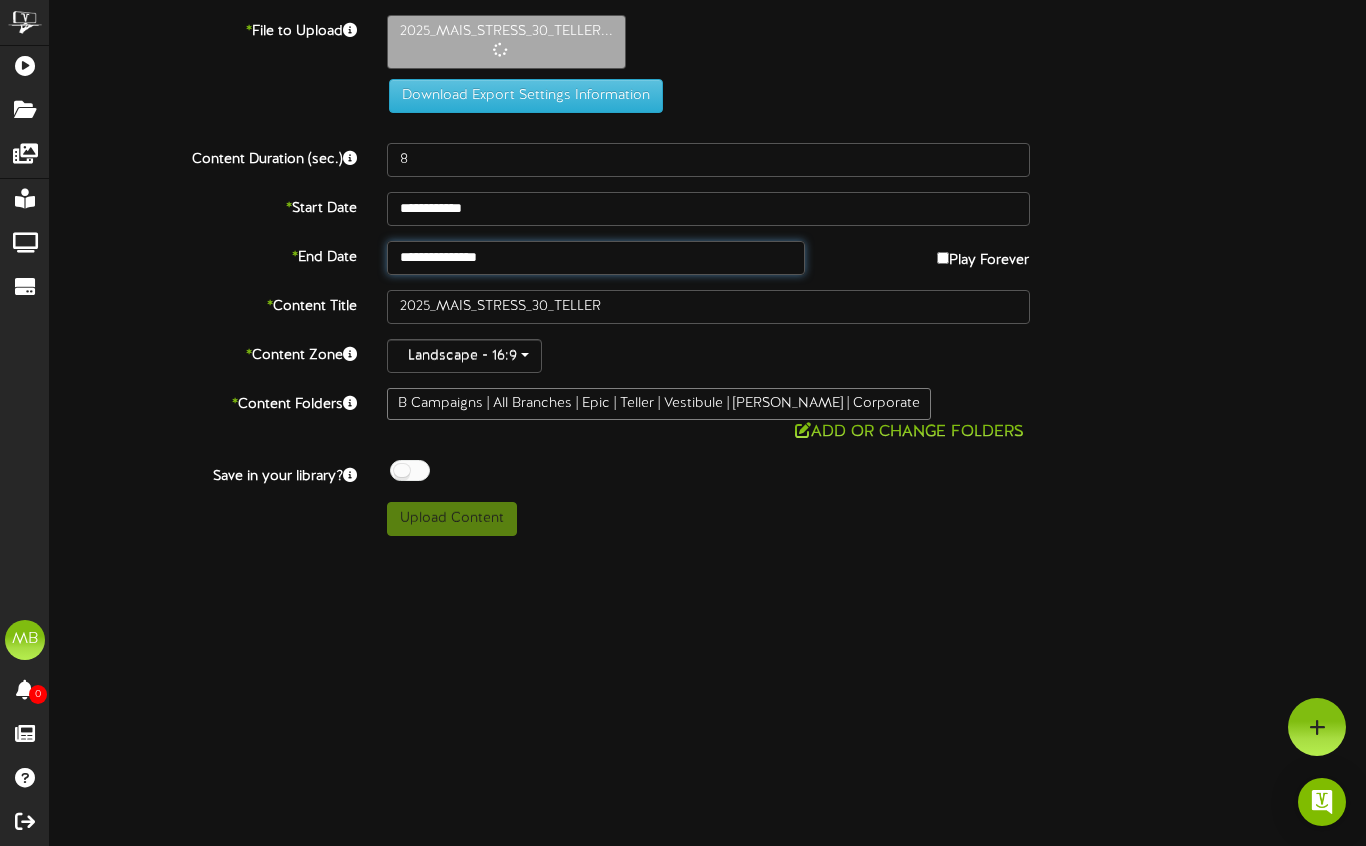 type on "30" 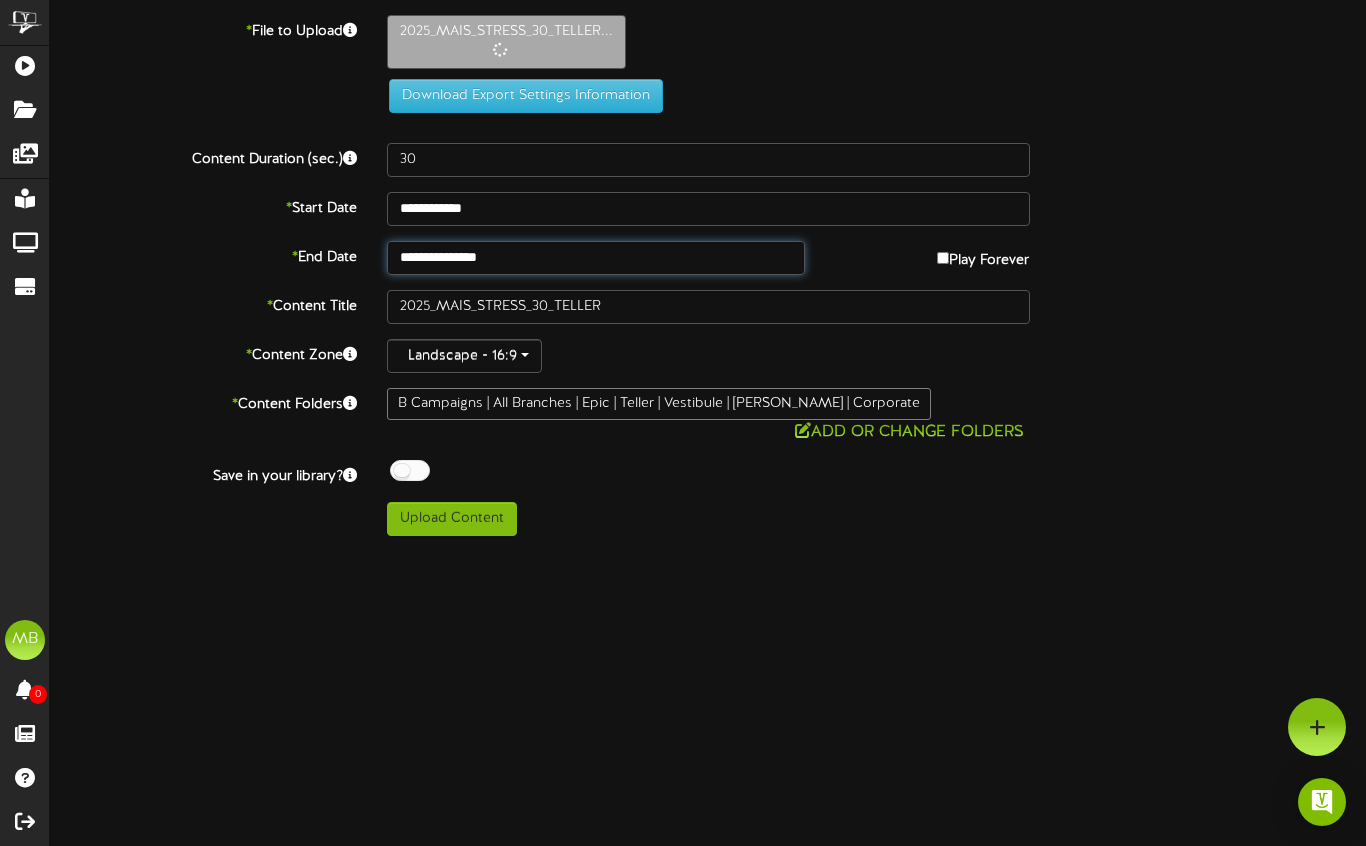 scroll, scrollTop: 0, scrollLeft: 0, axis: both 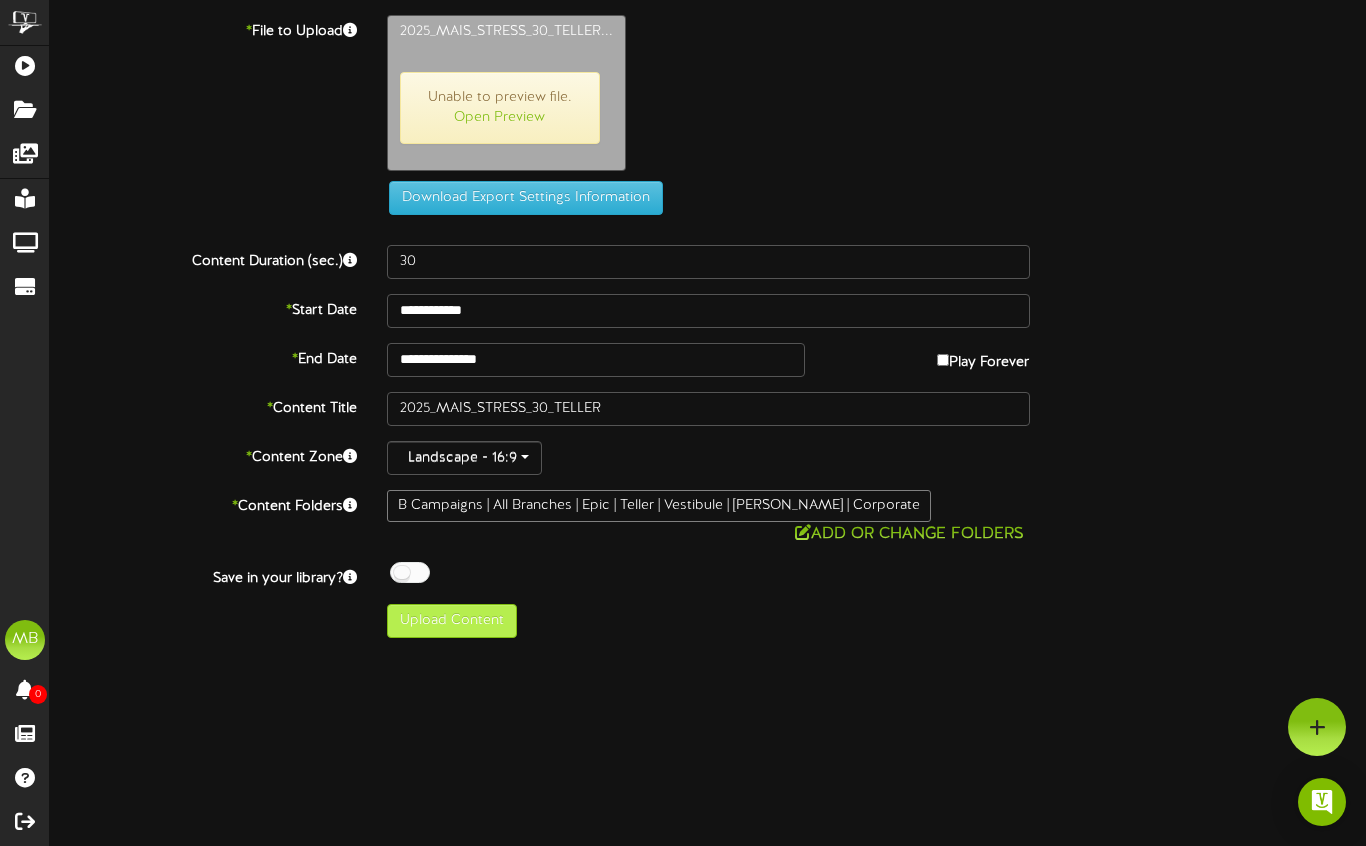 click on "Upload Content" at bounding box center [452, 621] 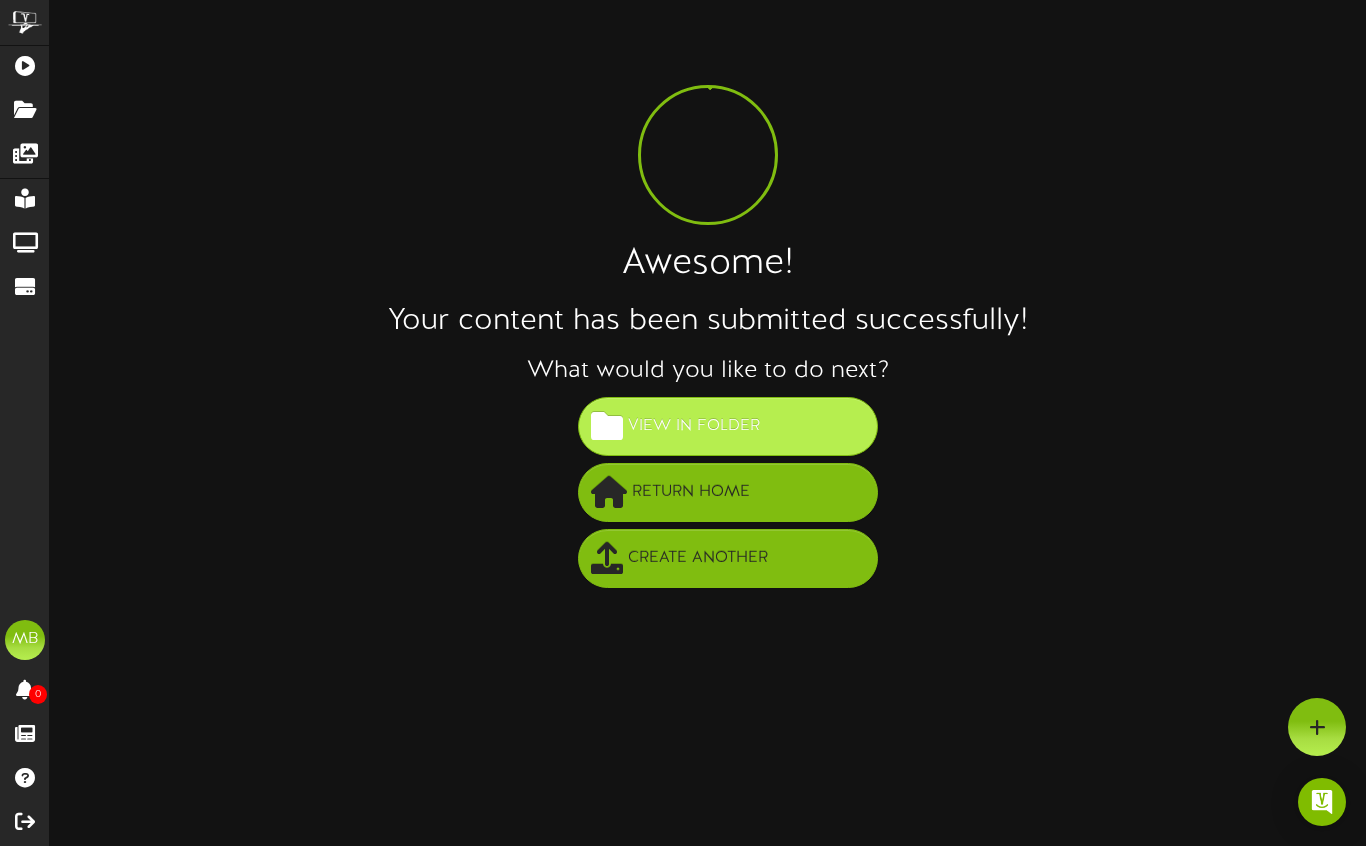 click on "View in Folder" at bounding box center [694, 426] 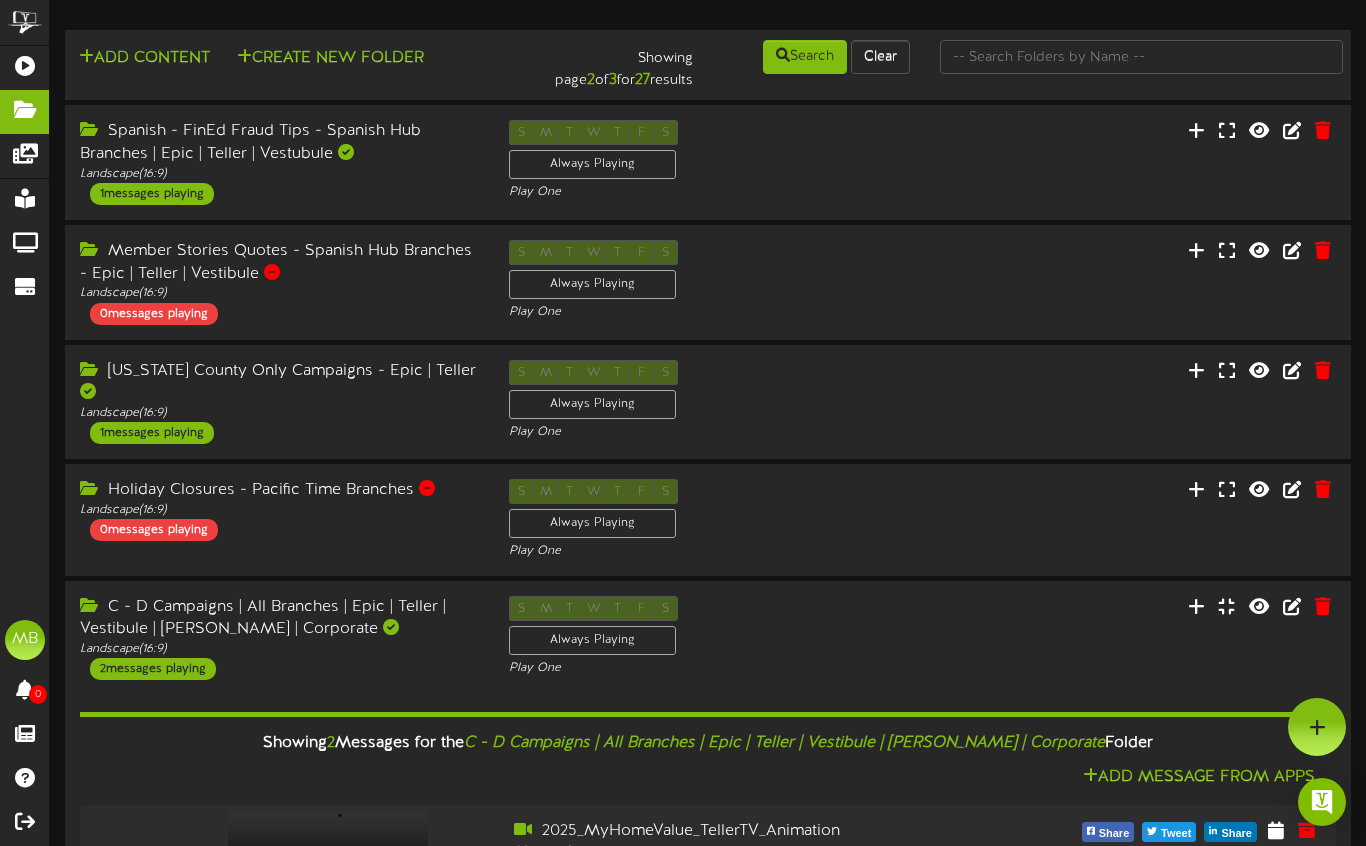 scroll, scrollTop: 0, scrollLeft: 0, axis: both 